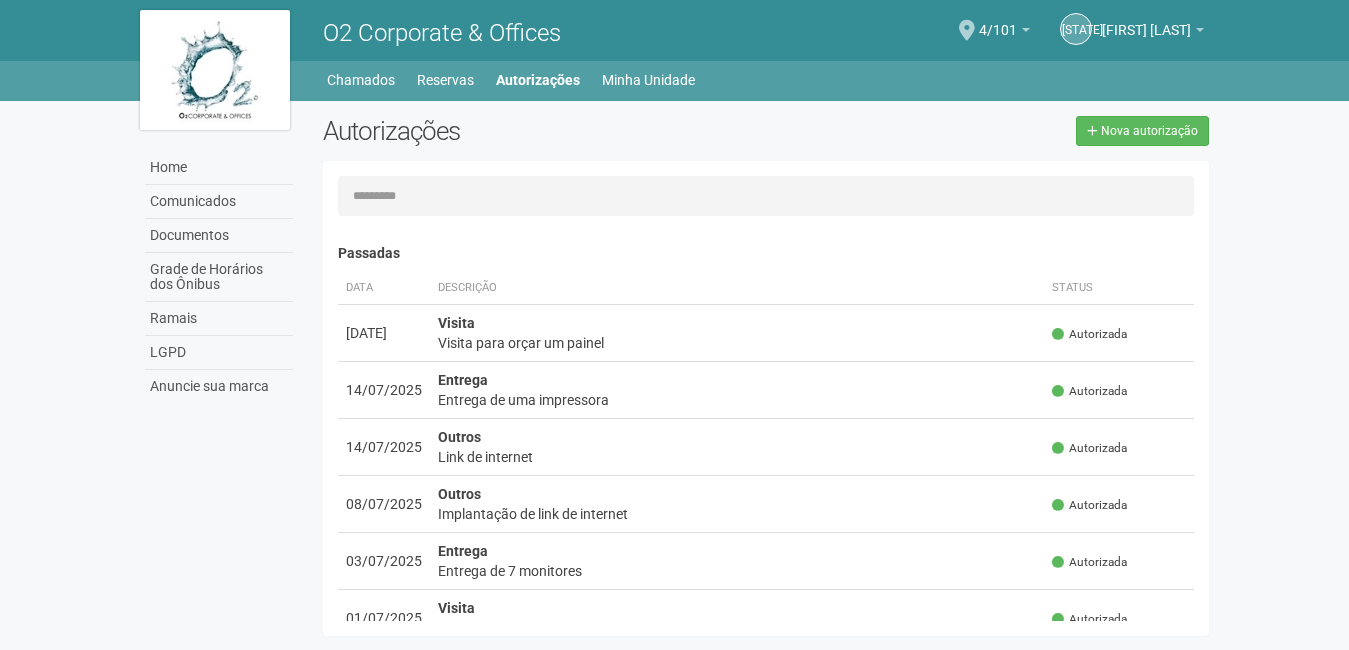 scroll, scrollTop: 31, scrollLeft: 0, axis: vertical 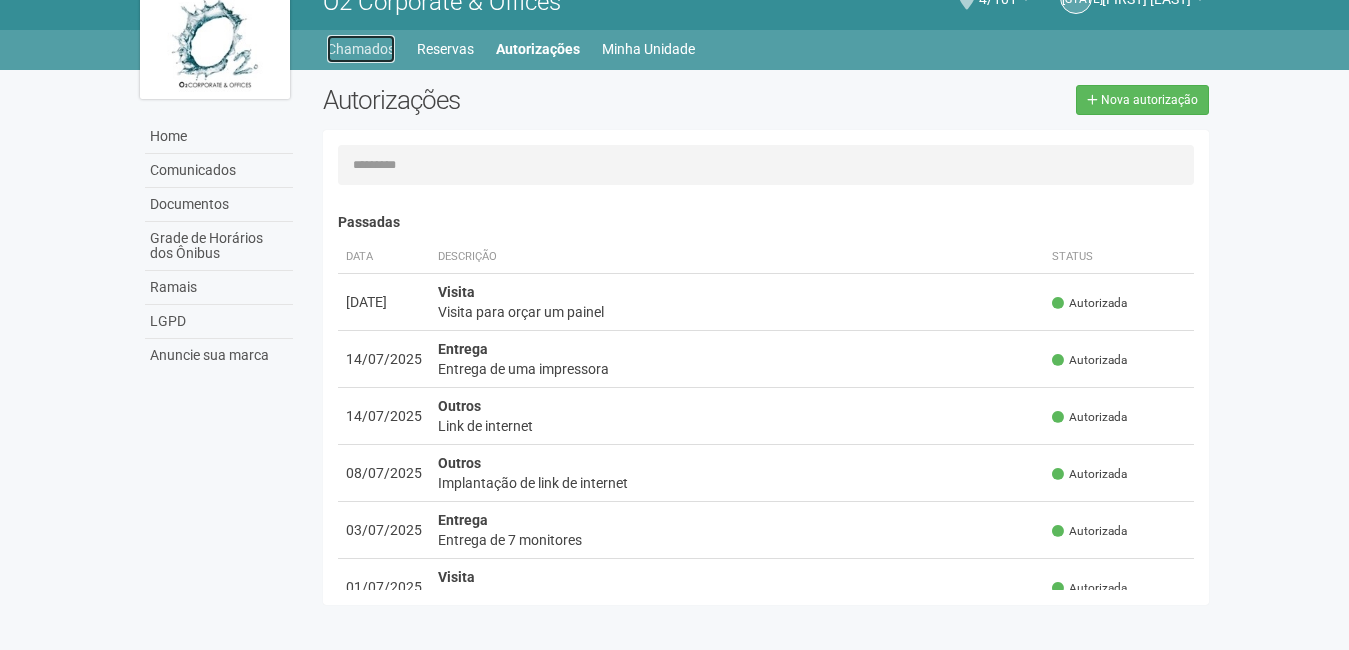 click on "Chamados" at bounding box center (361, 49) 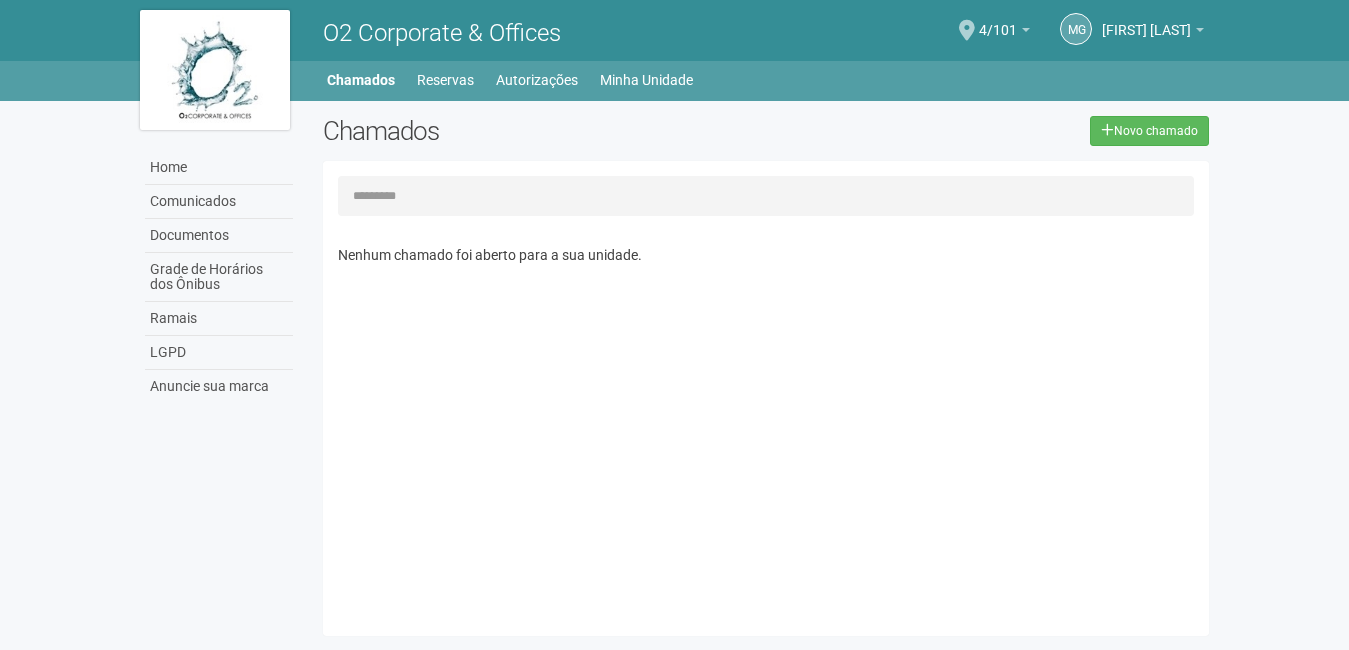 scroll, scrollTop: 0, scrollLeft: 0, axis: both 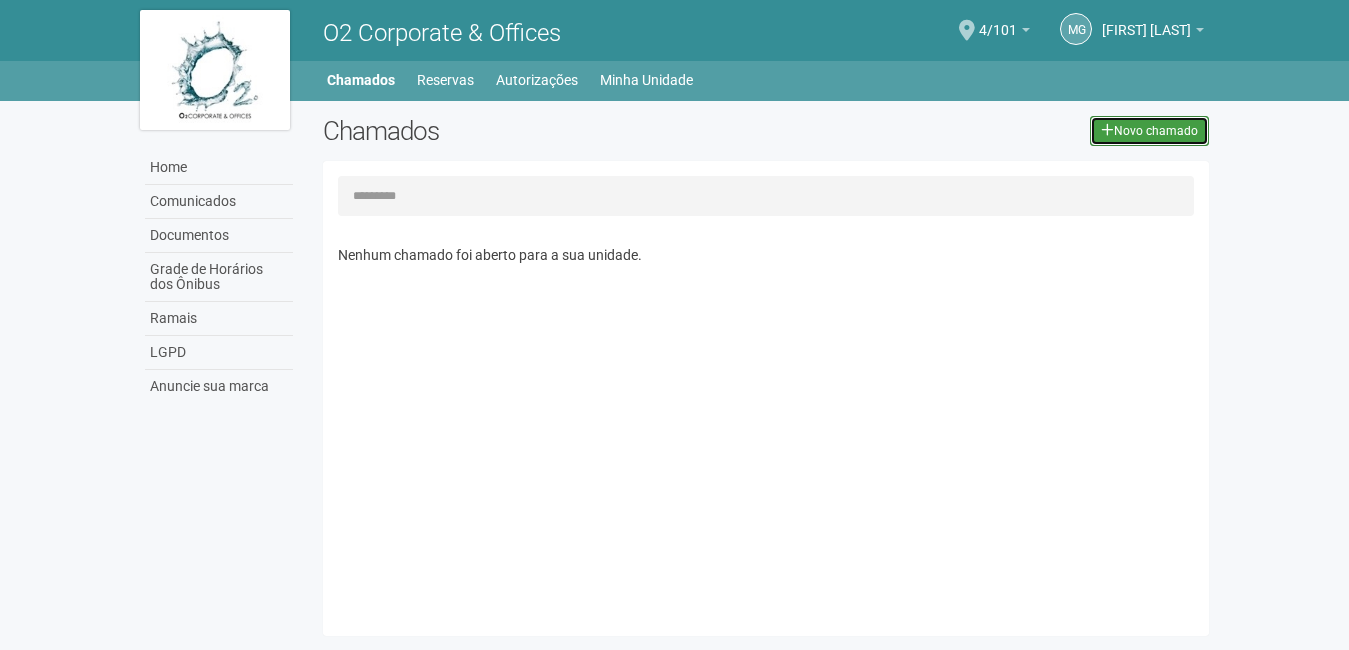 click on "Novo chamado" at bounding box center [1149, 131] 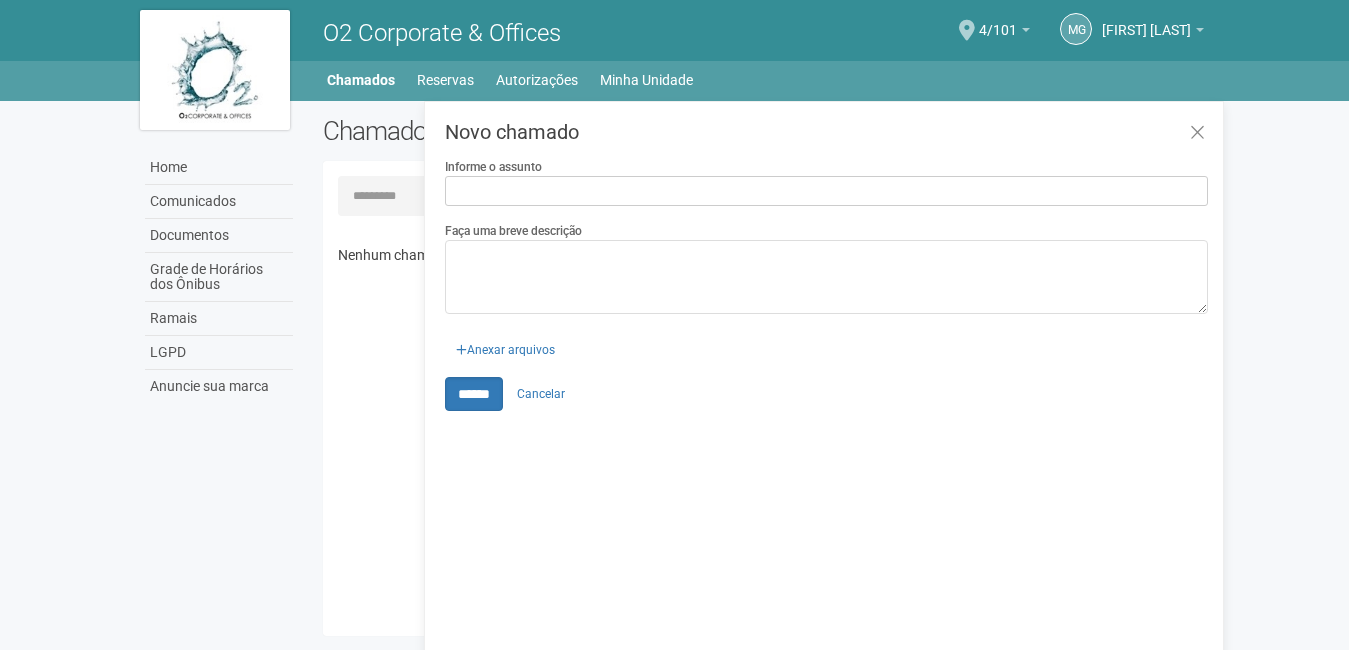 click on "Informe o assunto" at bounding box center (826, 191) 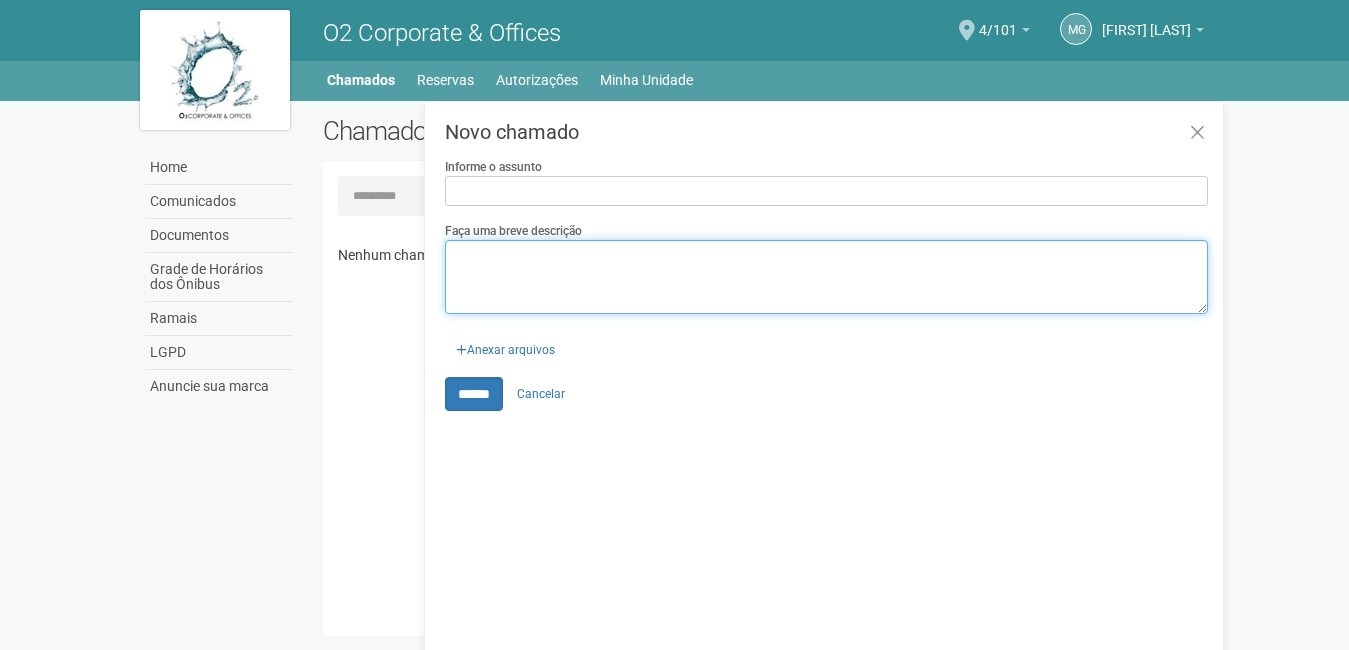 click on "Faça uma breve descrição" at bounding box center [826, 277] 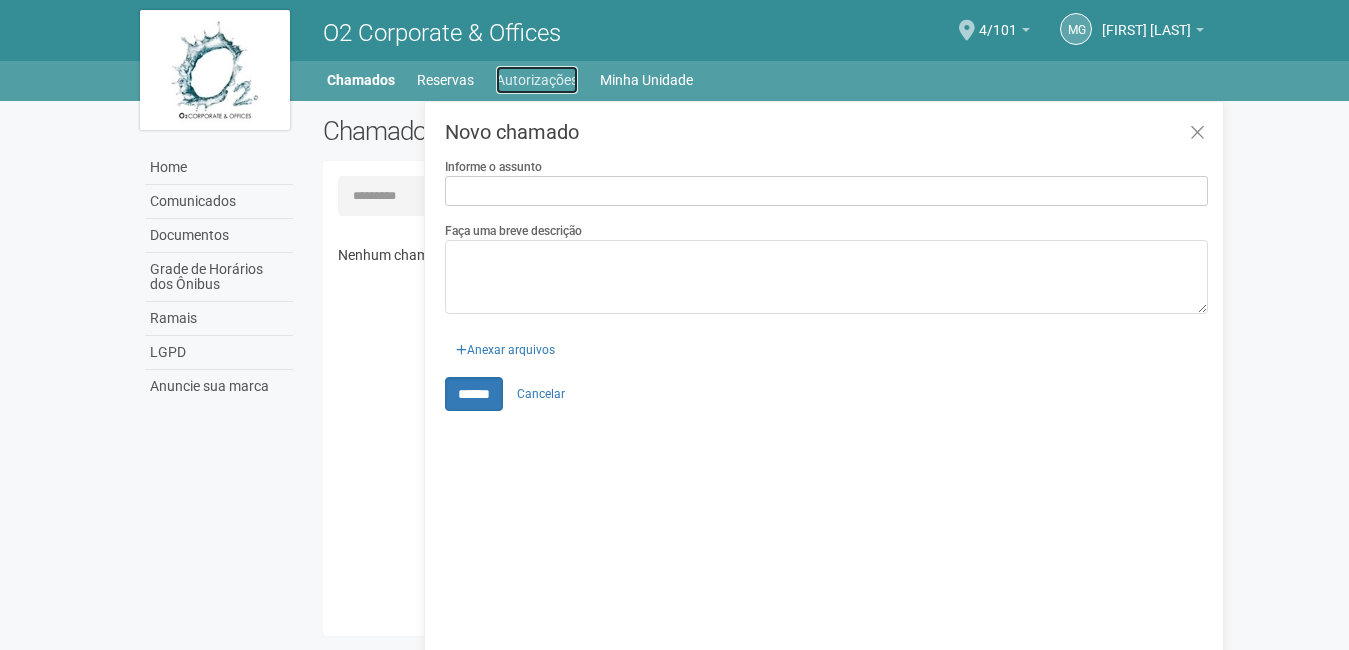 click on "Autorizações" at bounding box center (537, 80) 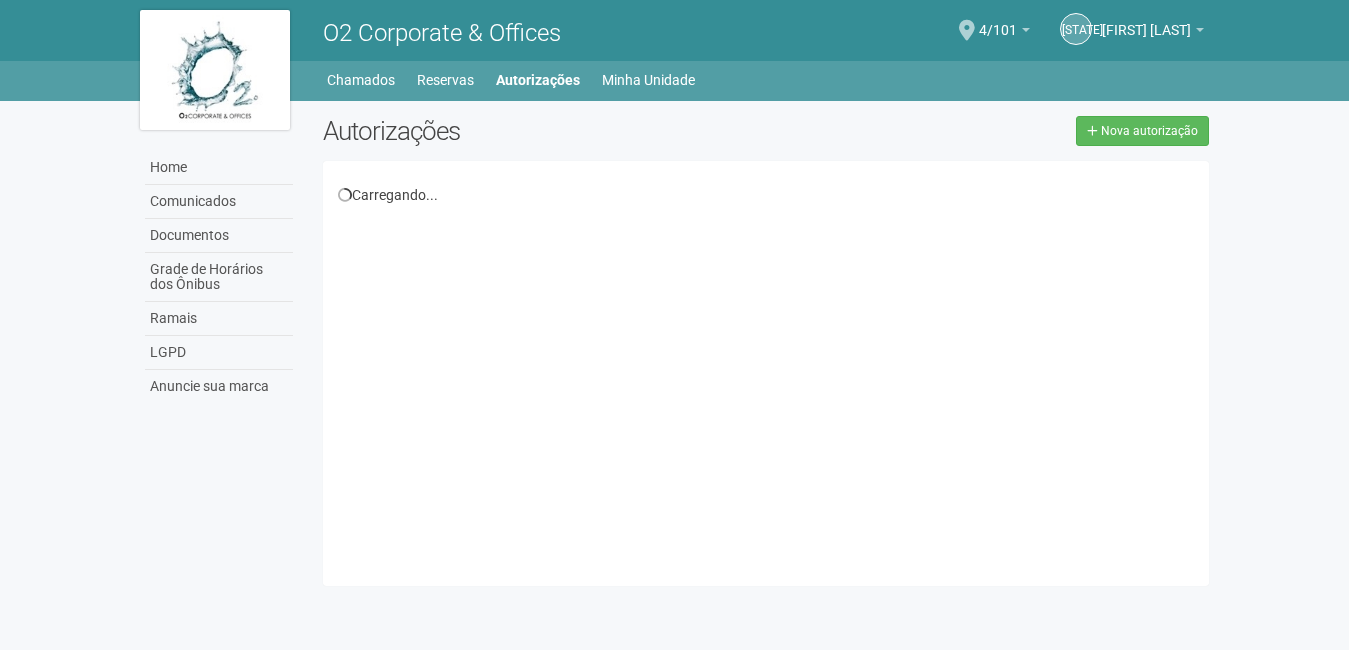 scroll, scrollTop: 0, scrollLeft: 0, axis: both 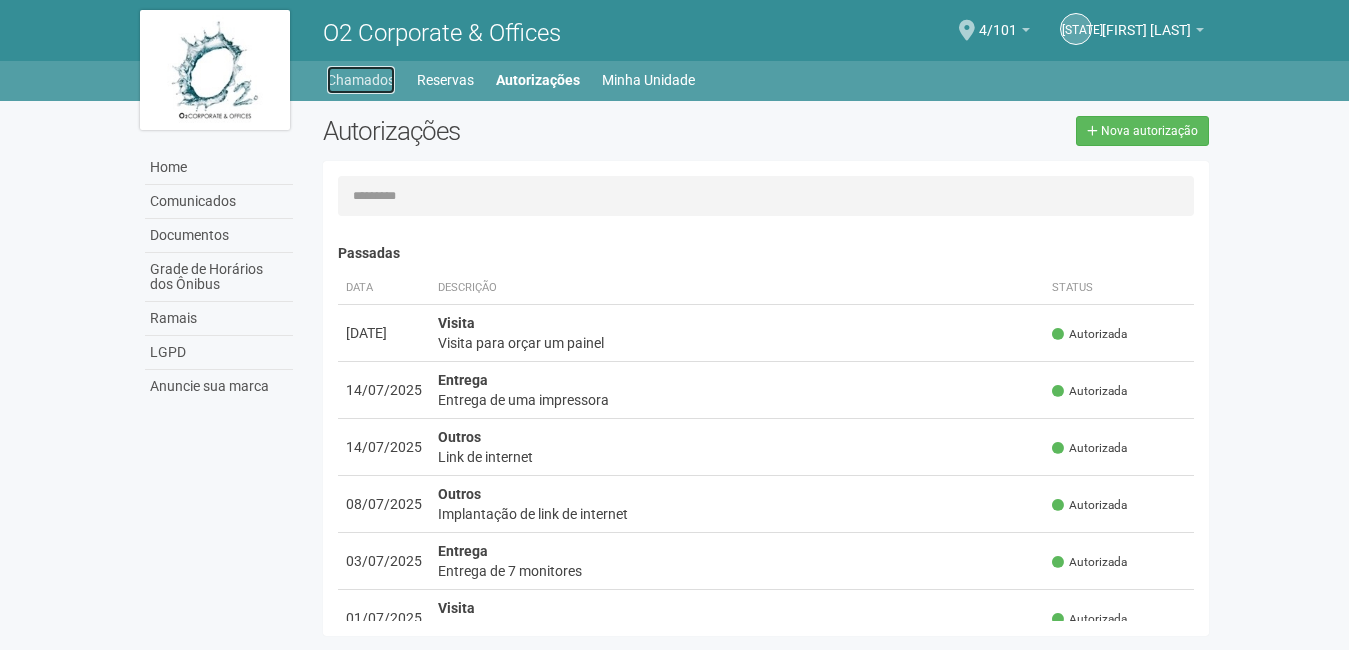click on "Chamados" at bounding box center [361, 80] 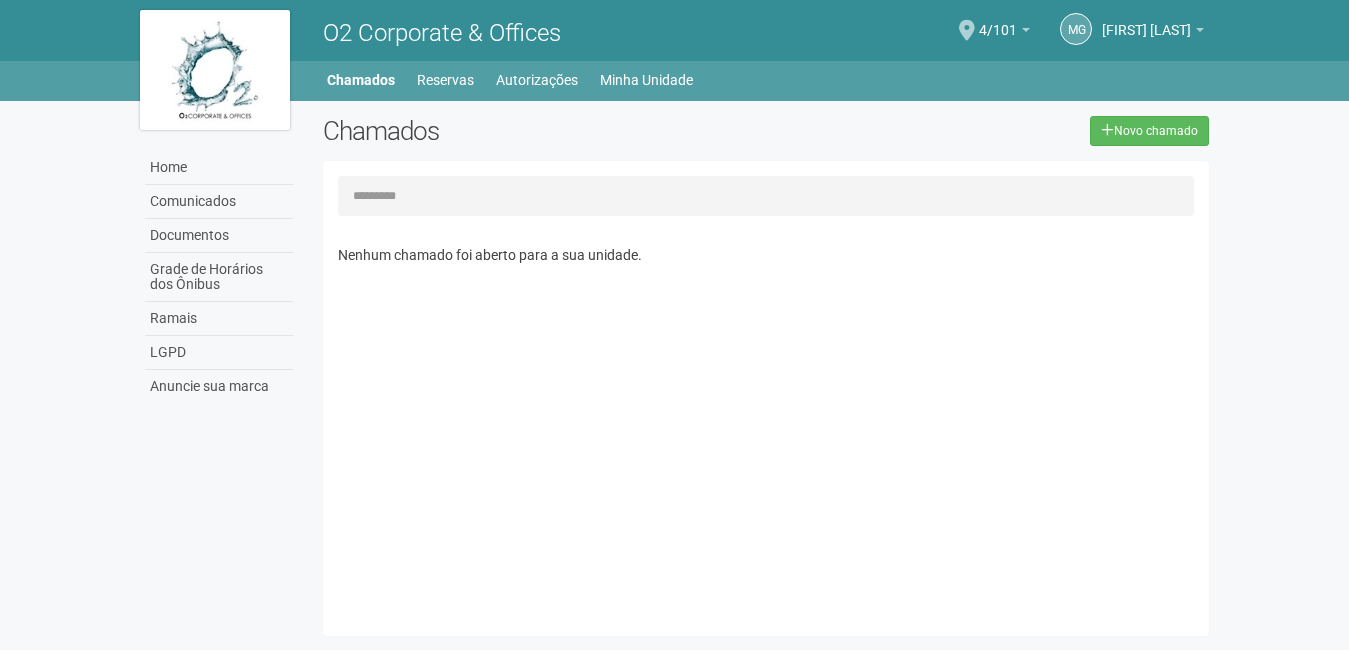scroll, scrollTop: 0, scrollLeft: 0, axis: both 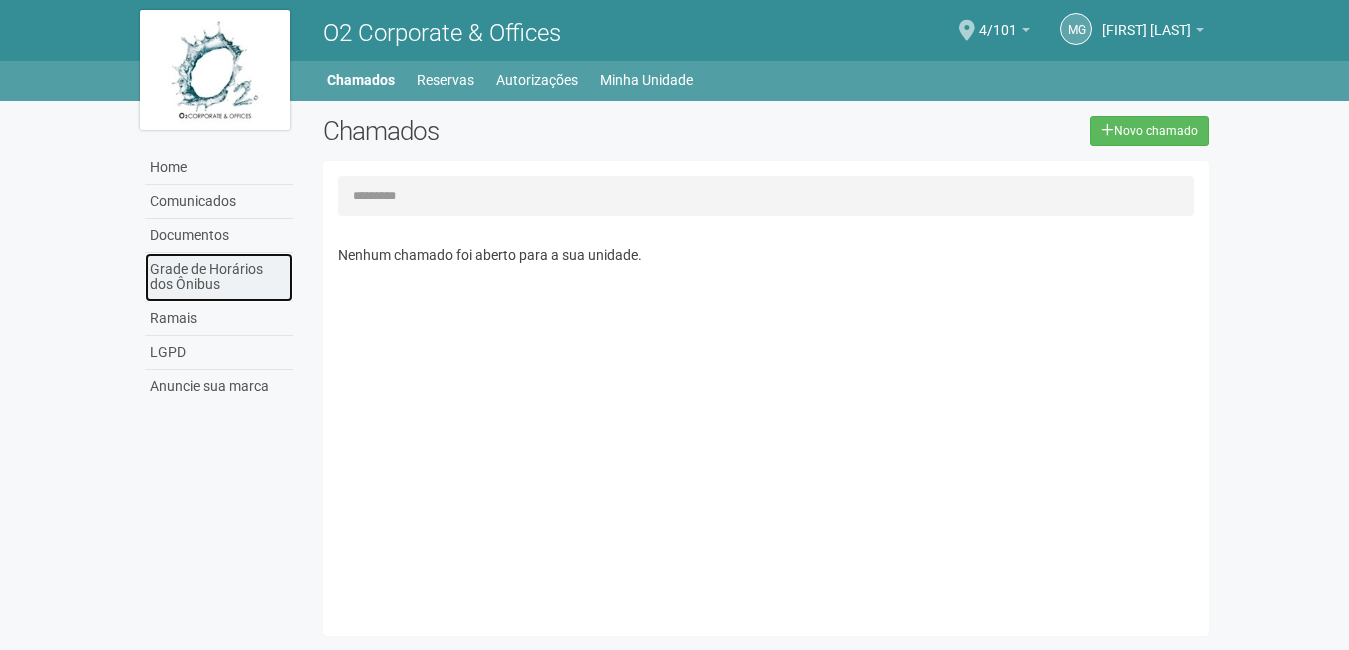 click on "Grade de Horários dos Ônibus" at bounding box center [219, 277] 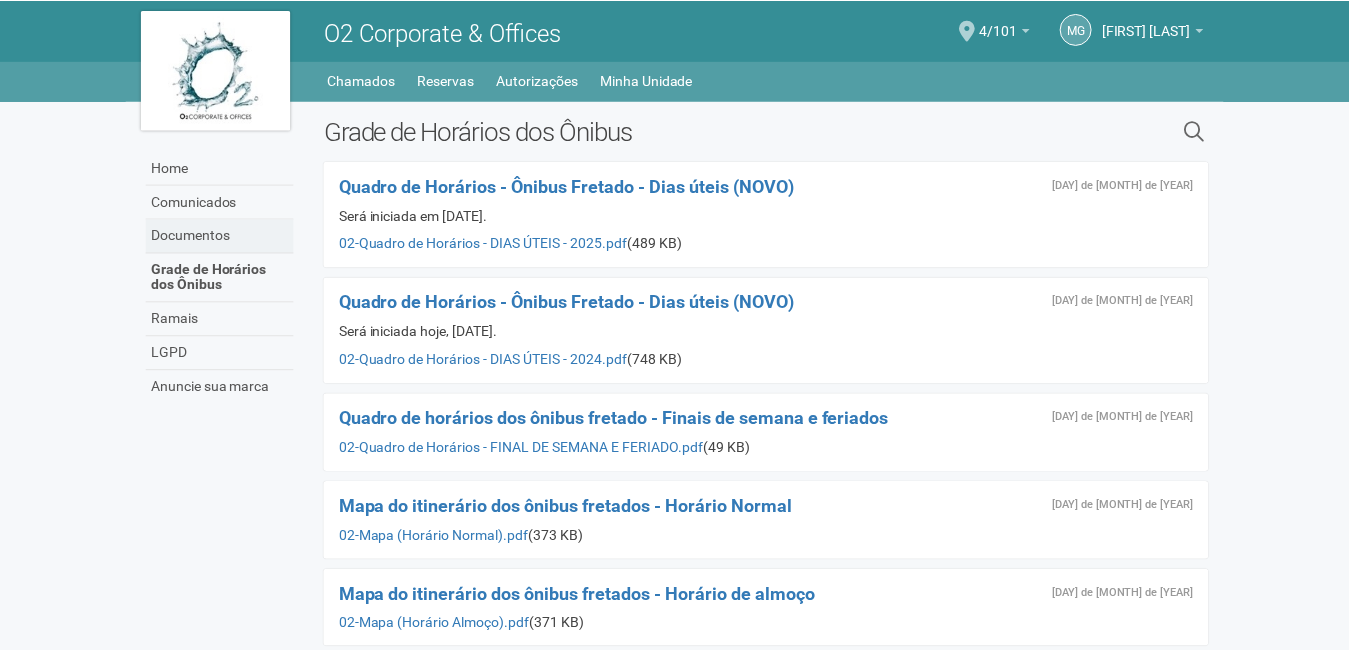 scroll, scrollTop: 0, scrollLeft: 0, axis: both 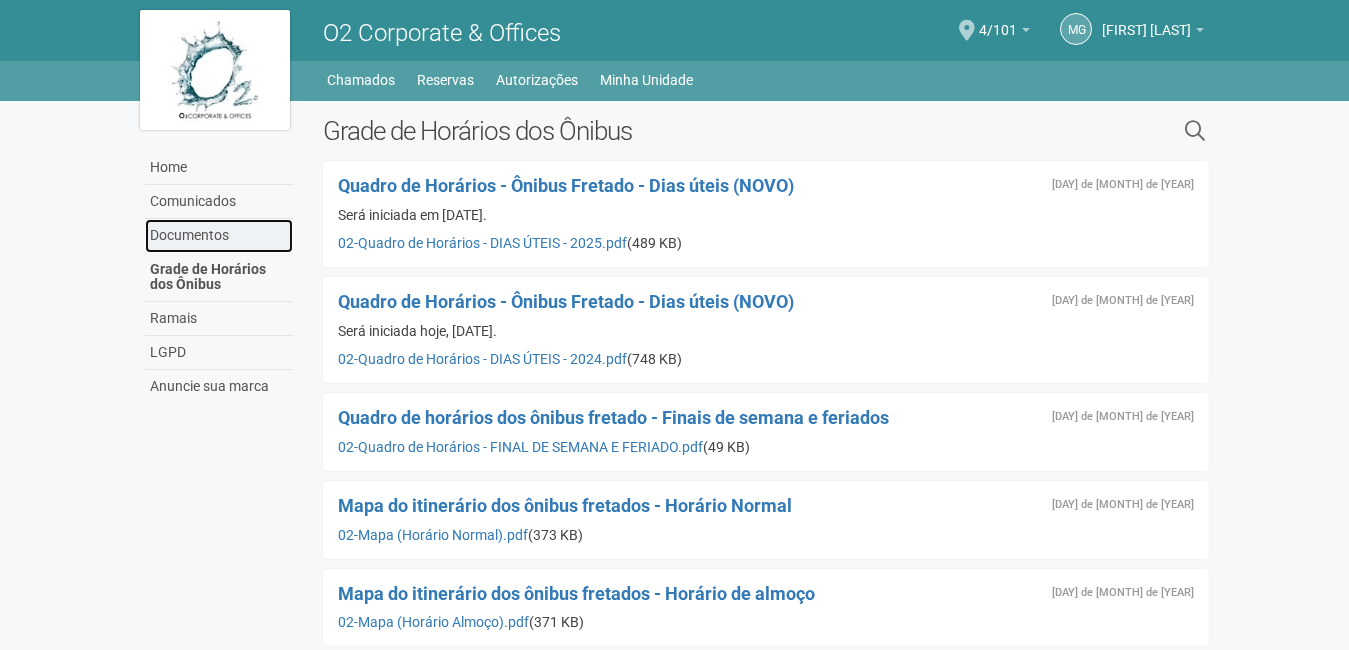 click on "Documentos" at bounding box center (219, 236) 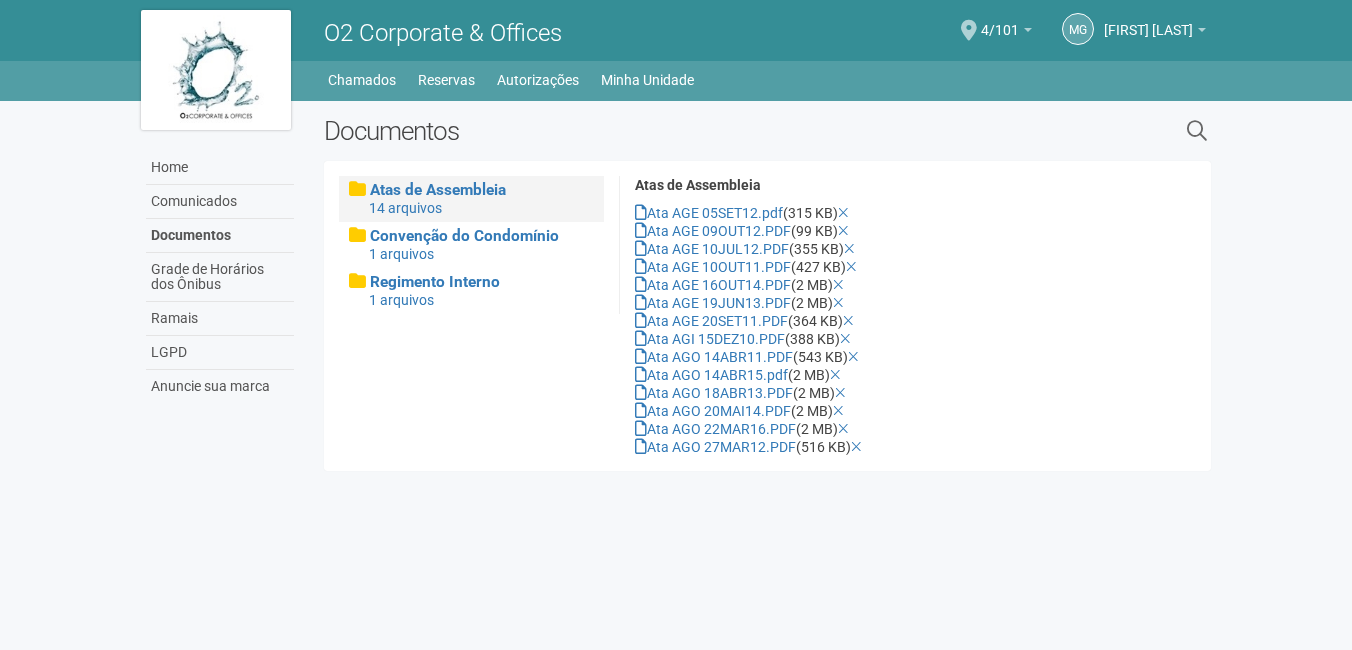 scroll, scrollTop: 0, scrollLeft: 0, axis: both 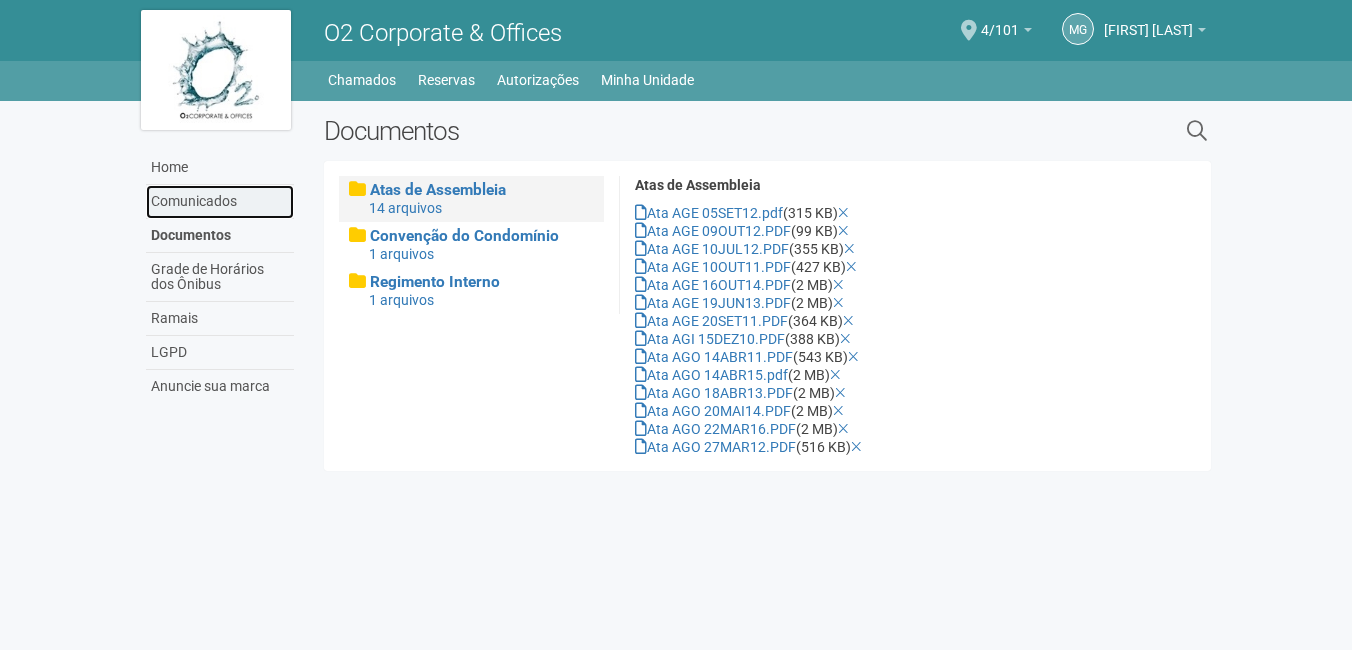 click on "Comunicados" at bounding box center [220, 202] 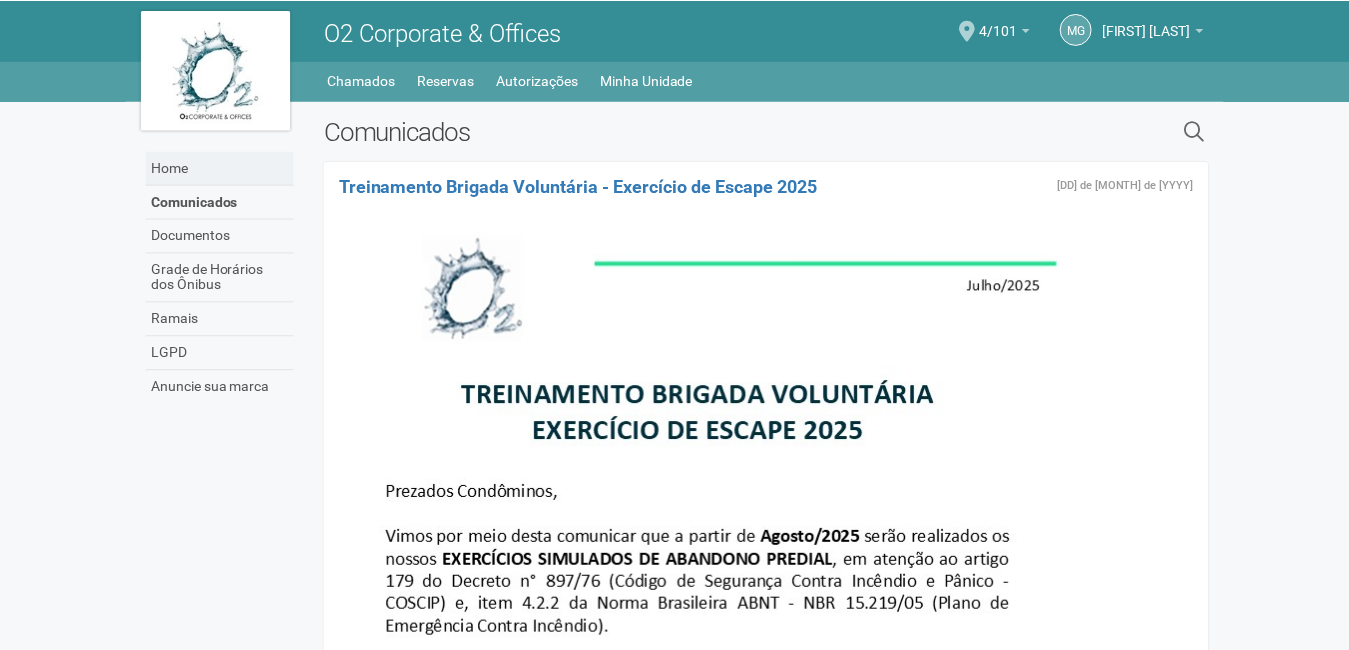 scroll, scrollTop: 0, scrollLeft: 0, axis: both 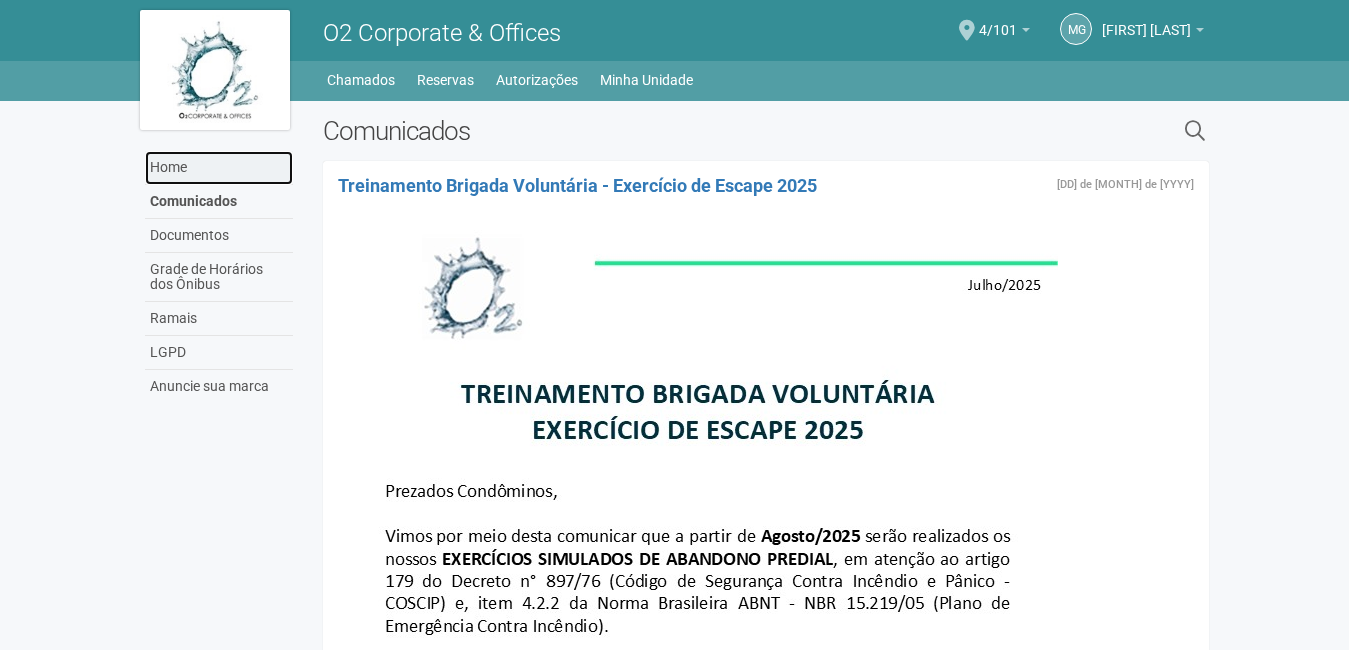 click on "Home" at bounding box center (219, 168) 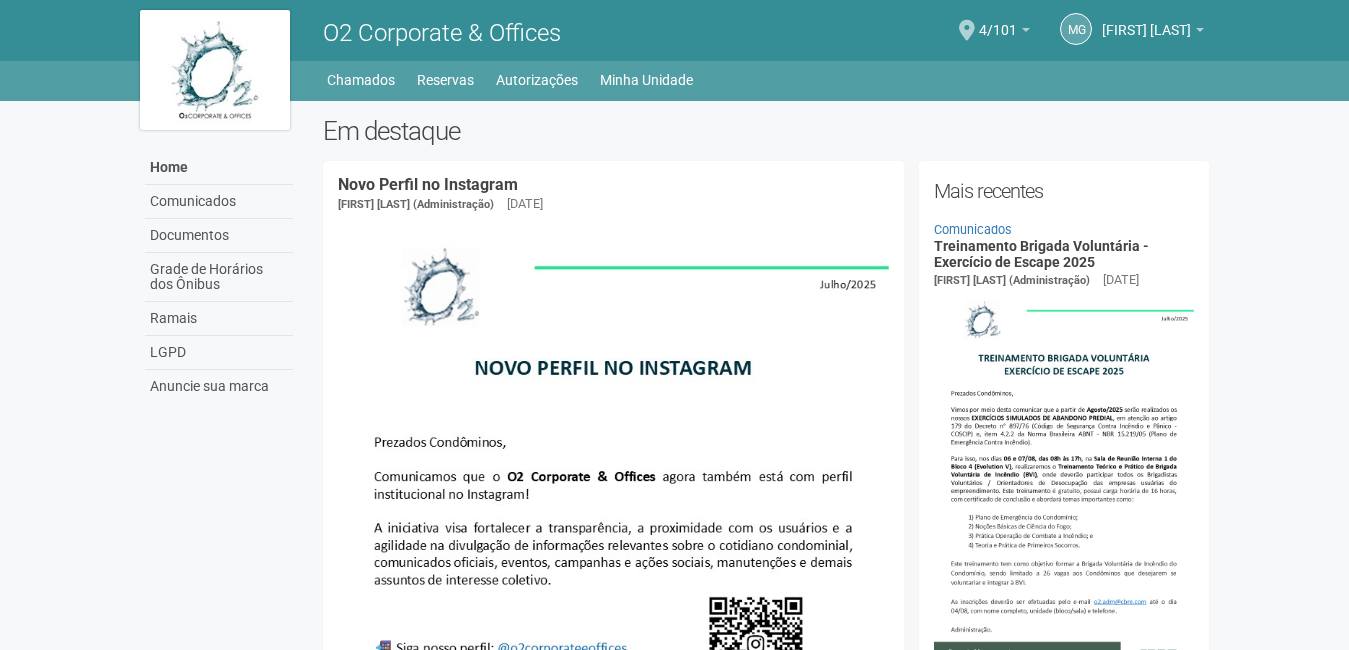 scroll, scrollTop: 0, scrollLeft: 0, axis: both 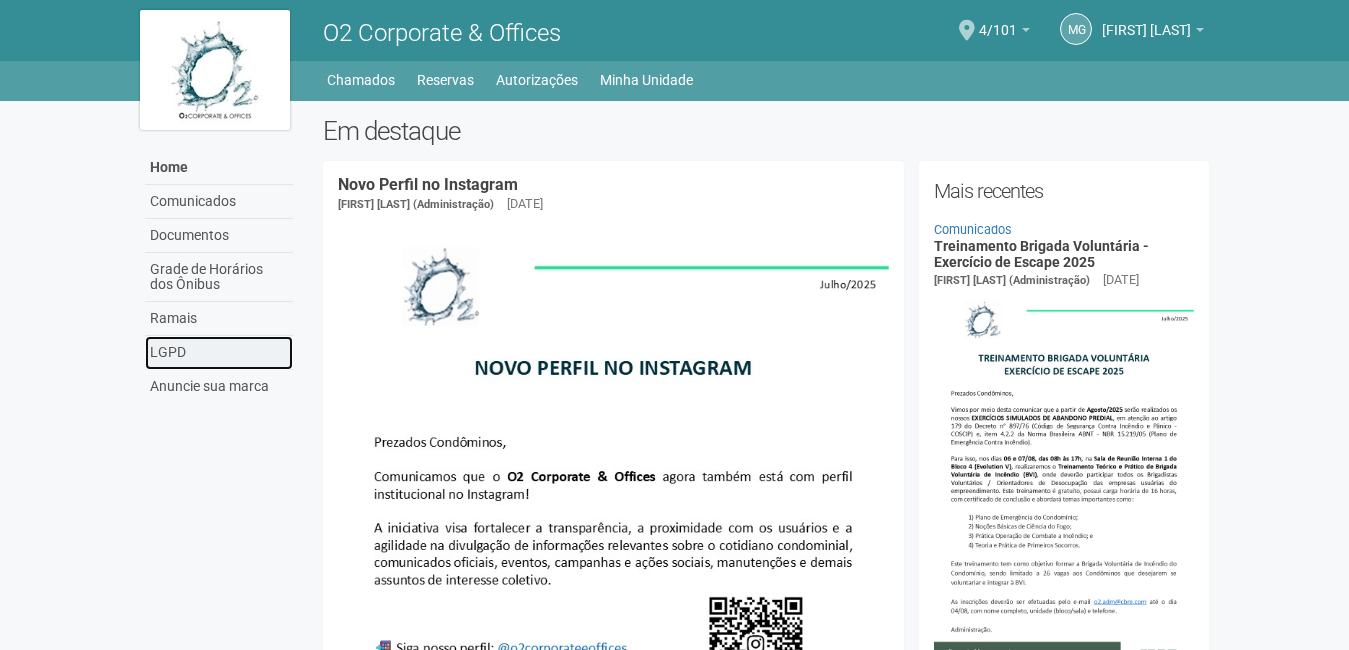 click on "LGPD" at bounding box center (219, 353) 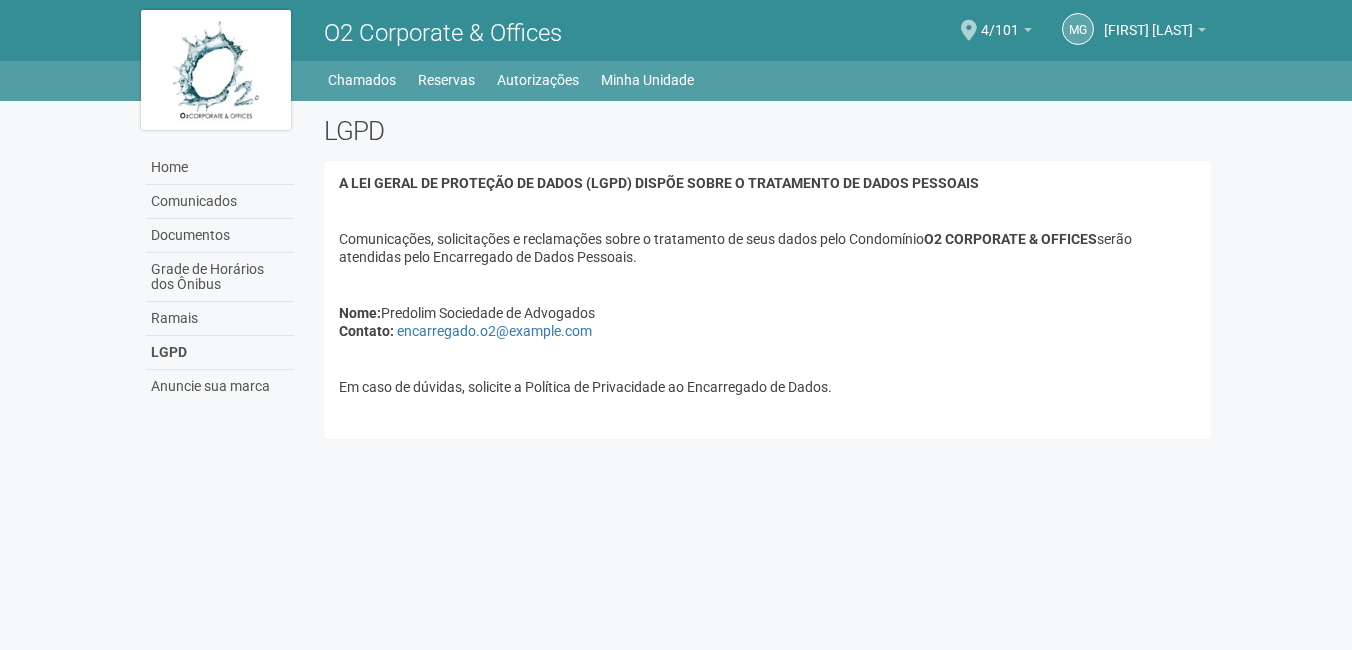 scroll, scrollTop: 0, scrollLeft: 0, axis: both 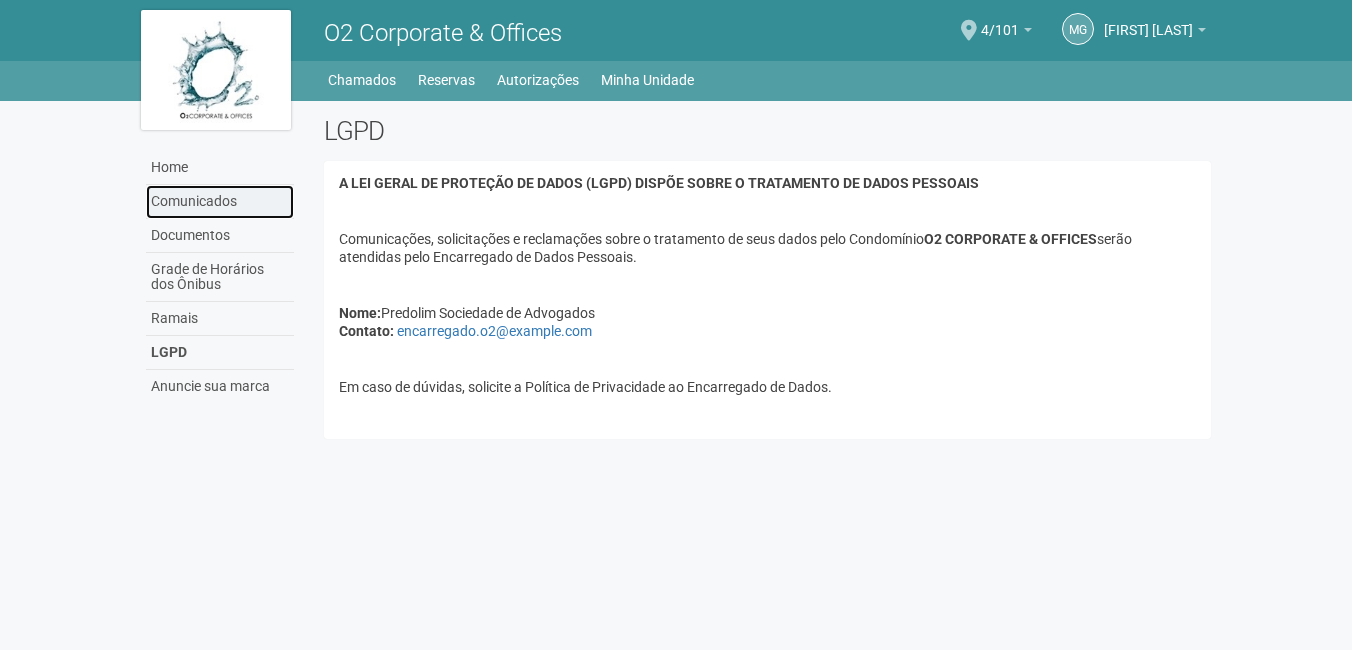 click on "Comunicados" at bounding box center [220, 202] 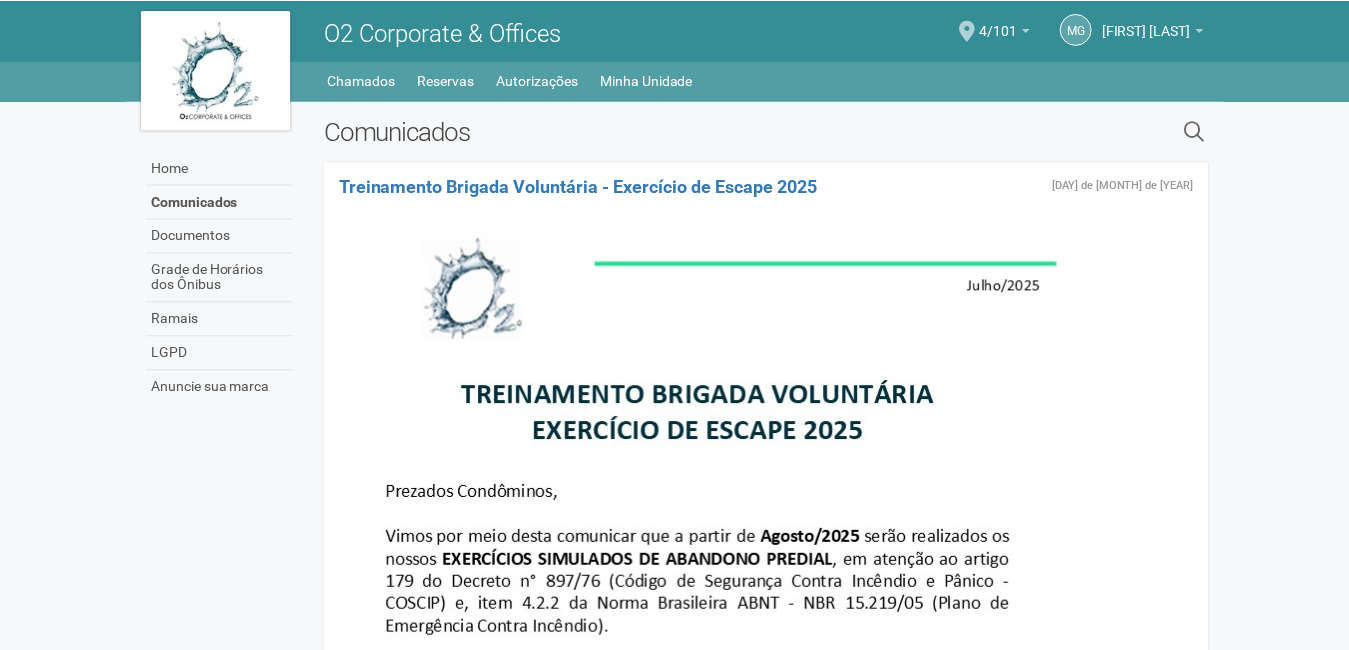 scroll, scrollTop: 0, scrollLeft: 0, axis: both 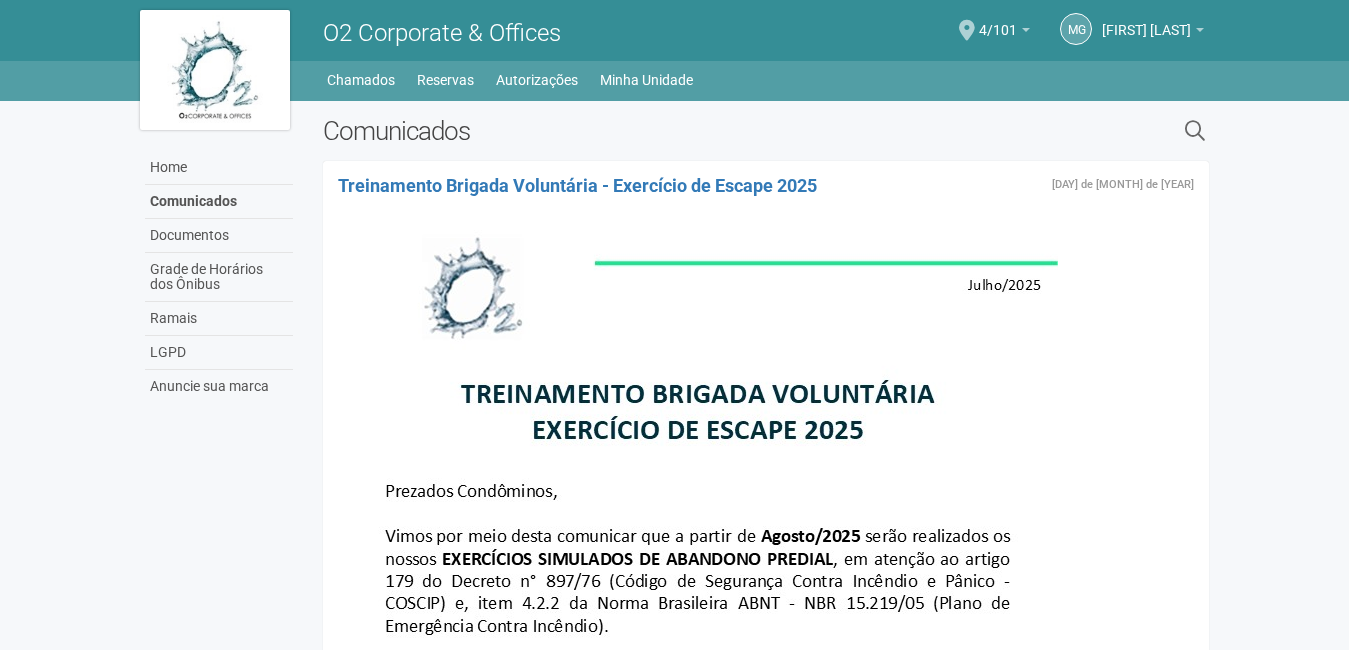 drag, startPoint x: 1348, startPoint y: 20, endPoint x: 1352, endPoint y: 141, distance: 121.0661 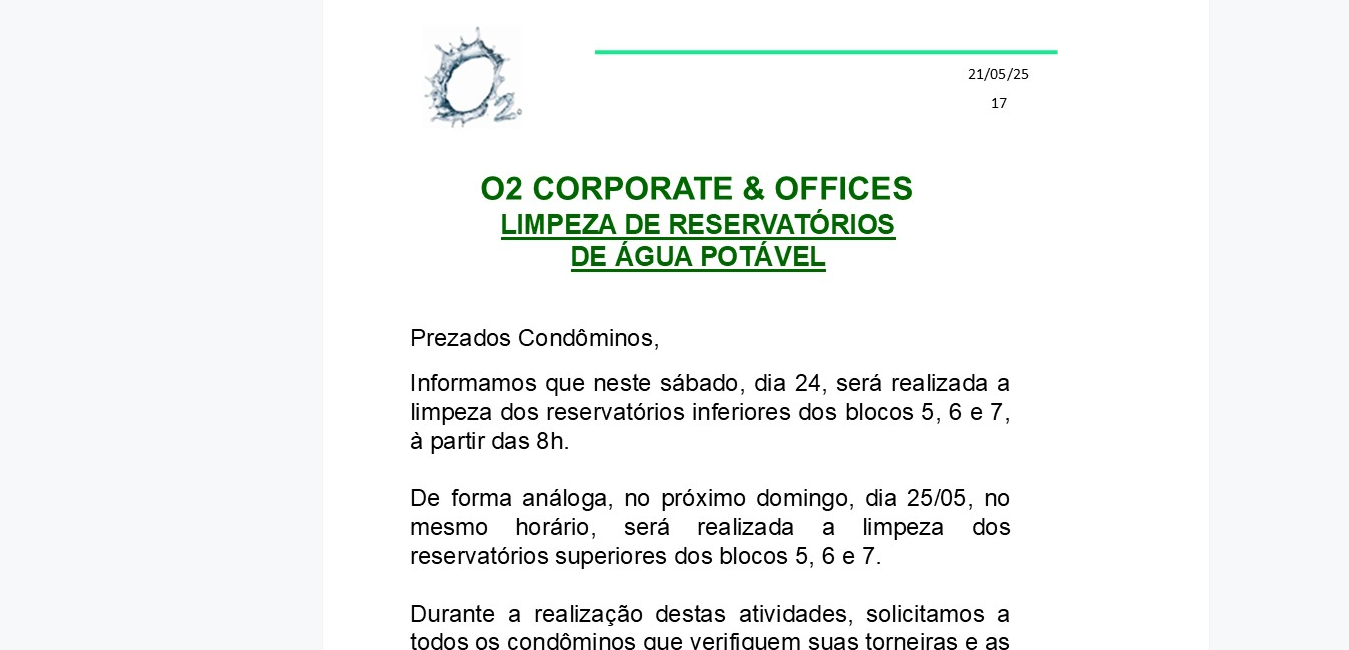 scroll, scrollTop: 0, scrollLeft: 0, axis: both 